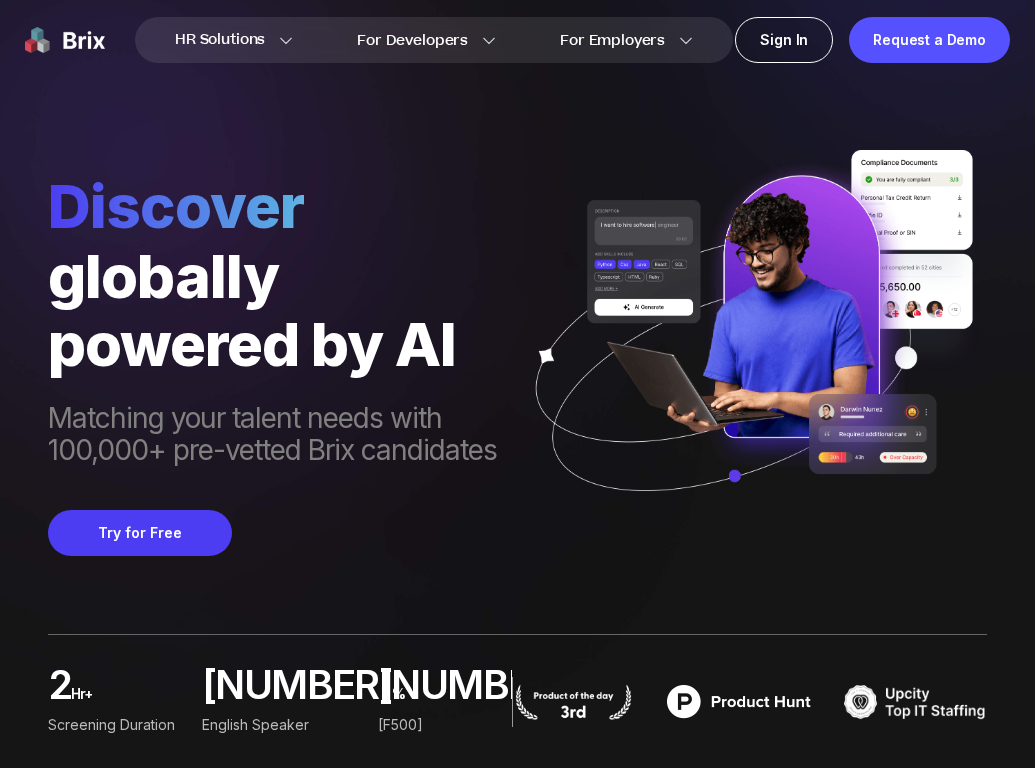 scroll, scrollTop: 0, scrollLeft: 0, axis: both 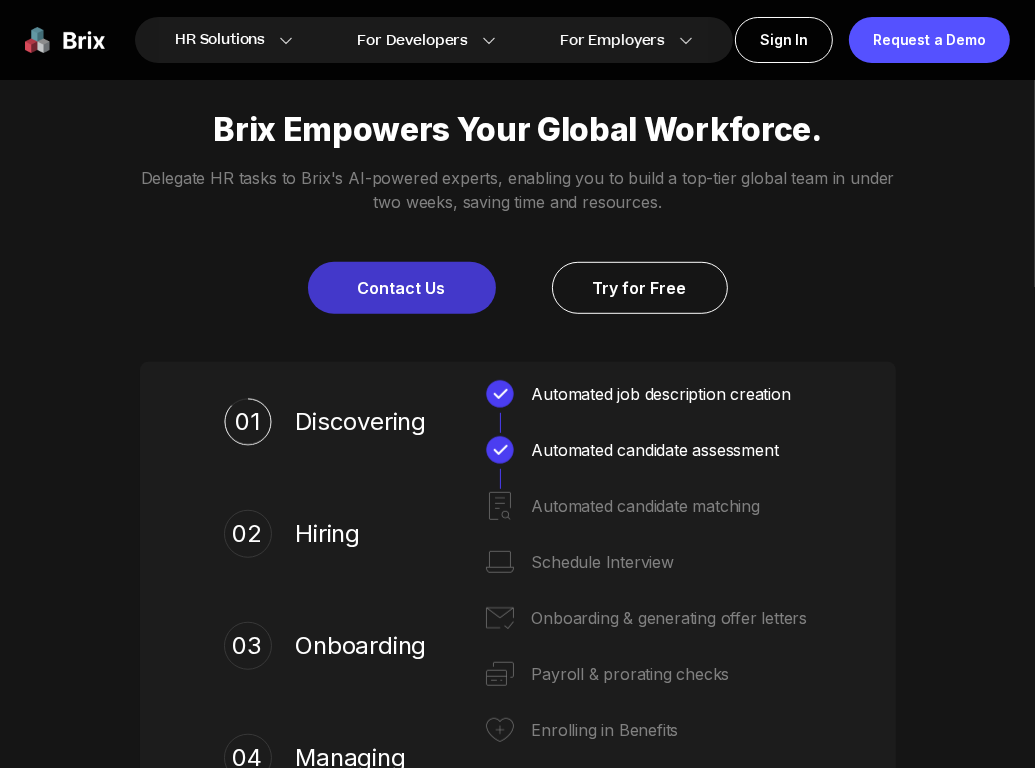 click on "Contact Us" at bounding box center (402, 288) 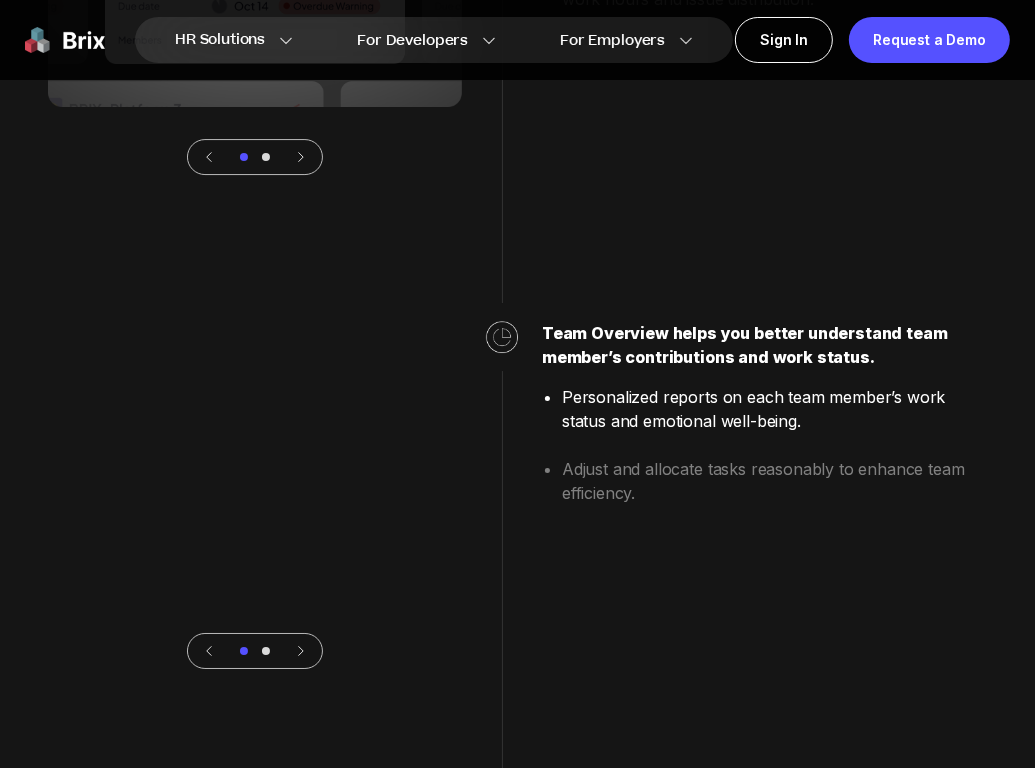 scroll, scrollTop: 4654, scrollLeft: 0, axis: vertical 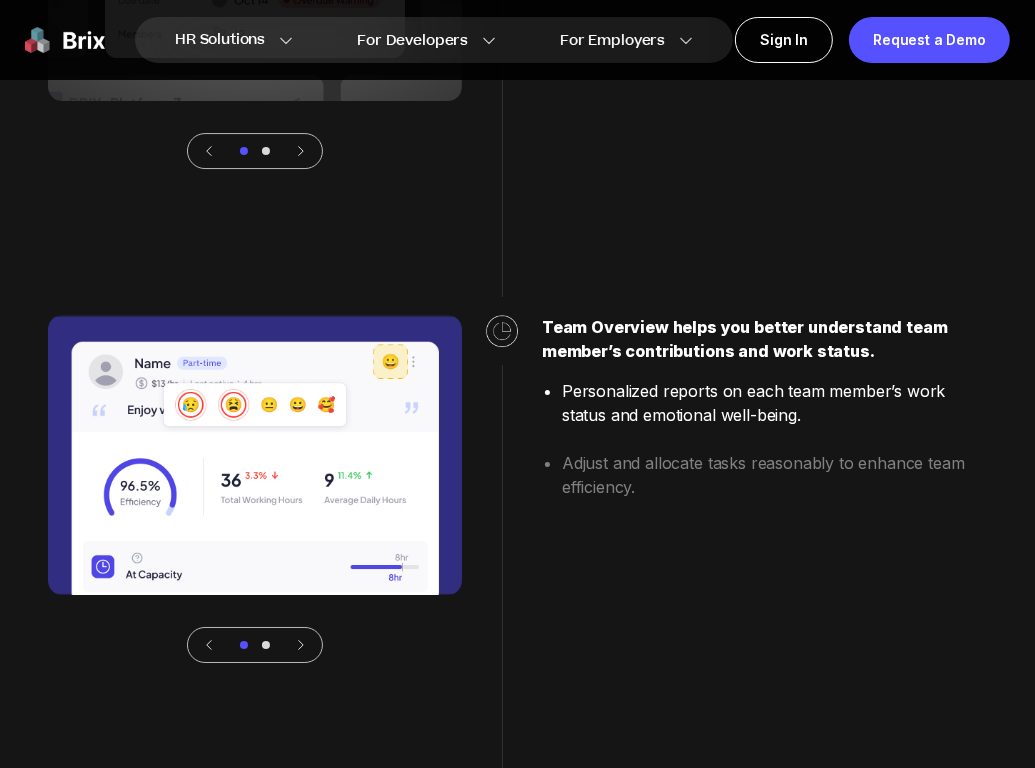 click at bounding box center [255, -39] 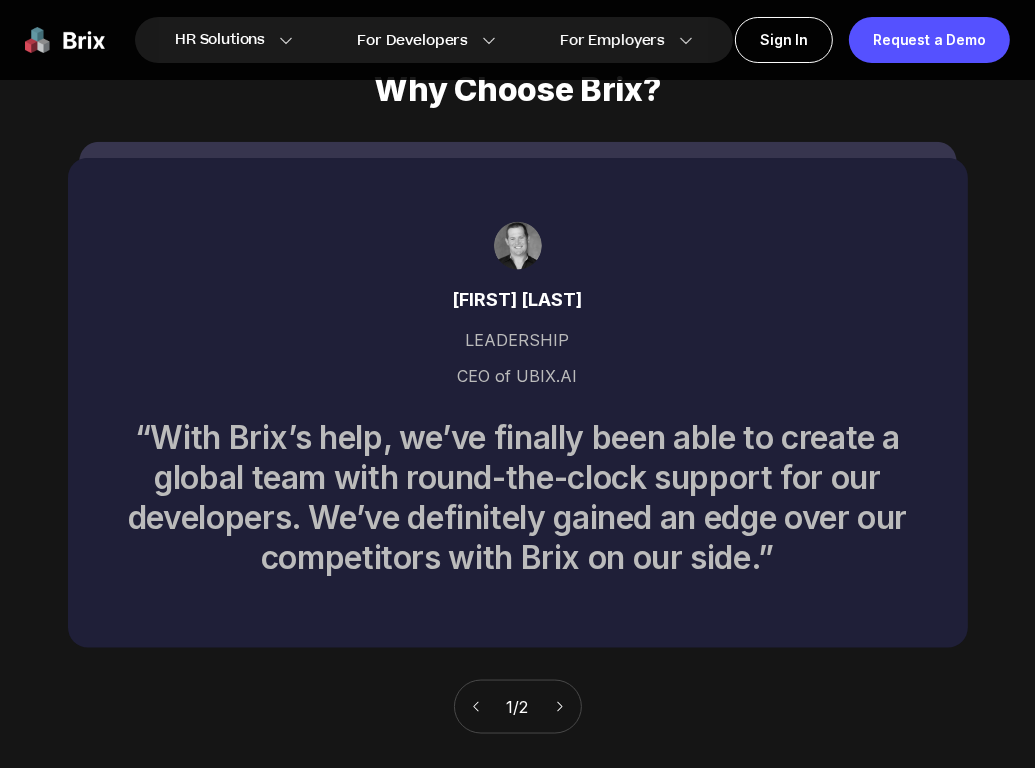 scroll, scrollTop: 6898, scrollLeft: 0, axis: vertical 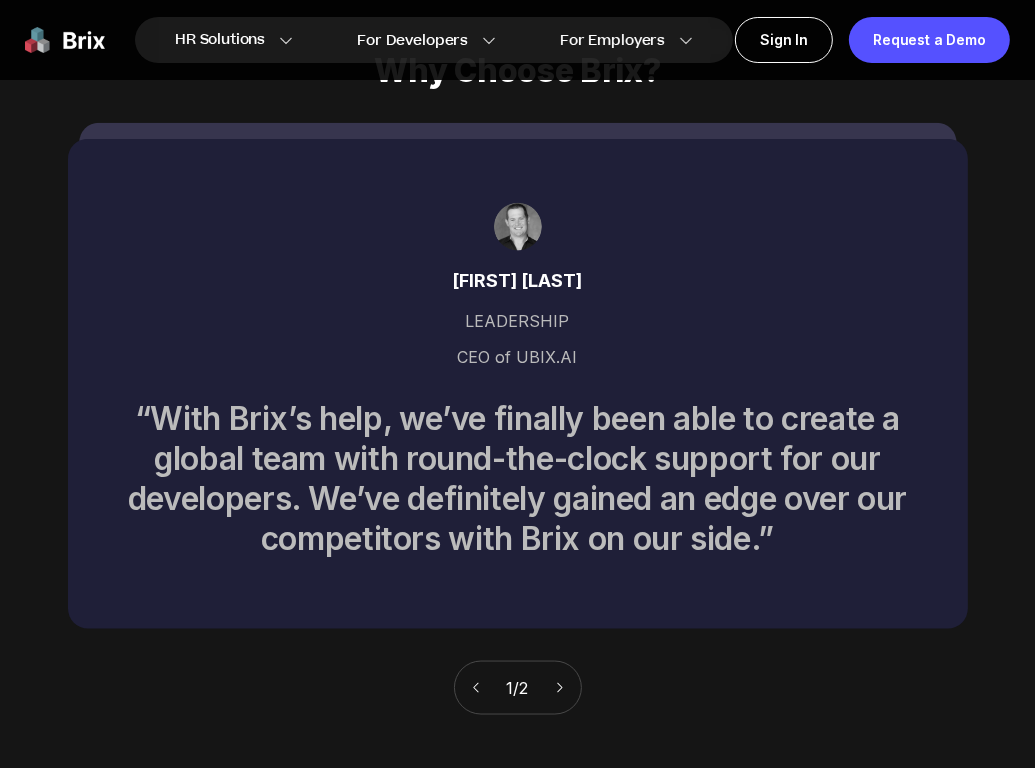 click at bounding box center [560, 688] 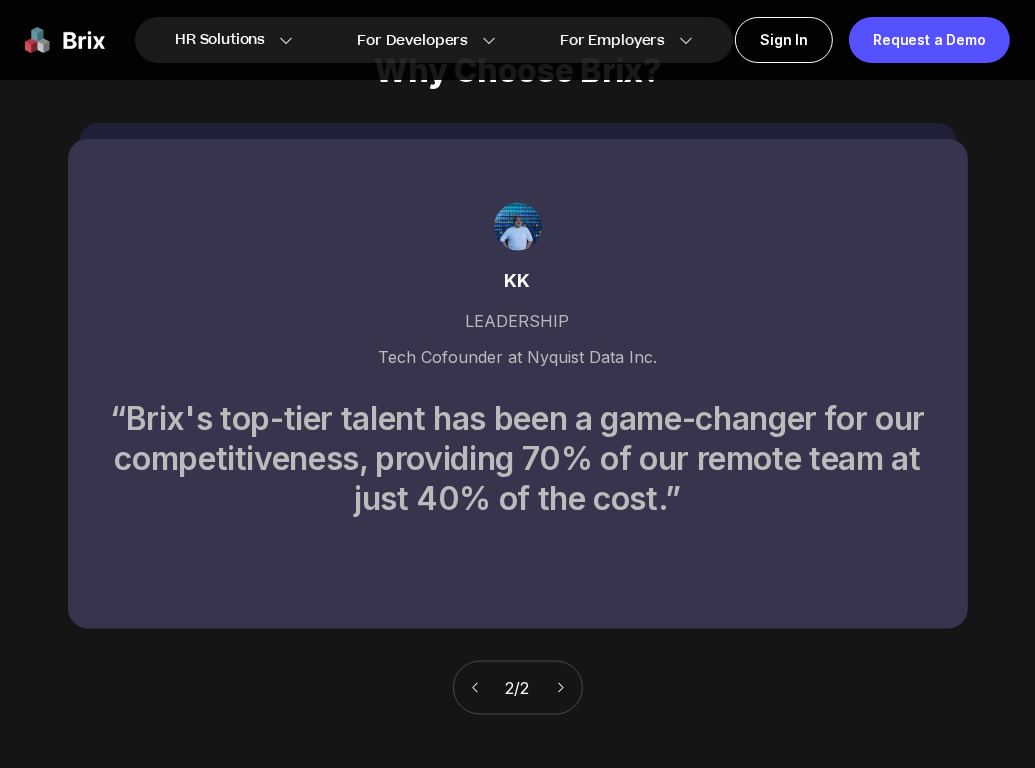 click on "KK LEADERSHIP Tech Cofounder at Nyquist Data Inc. “Brix's top-tier talent has been a game-changer for our competitiveness, providing 70% of our remote team at just 40% of the cost.”" at bounding box center (518, 384) 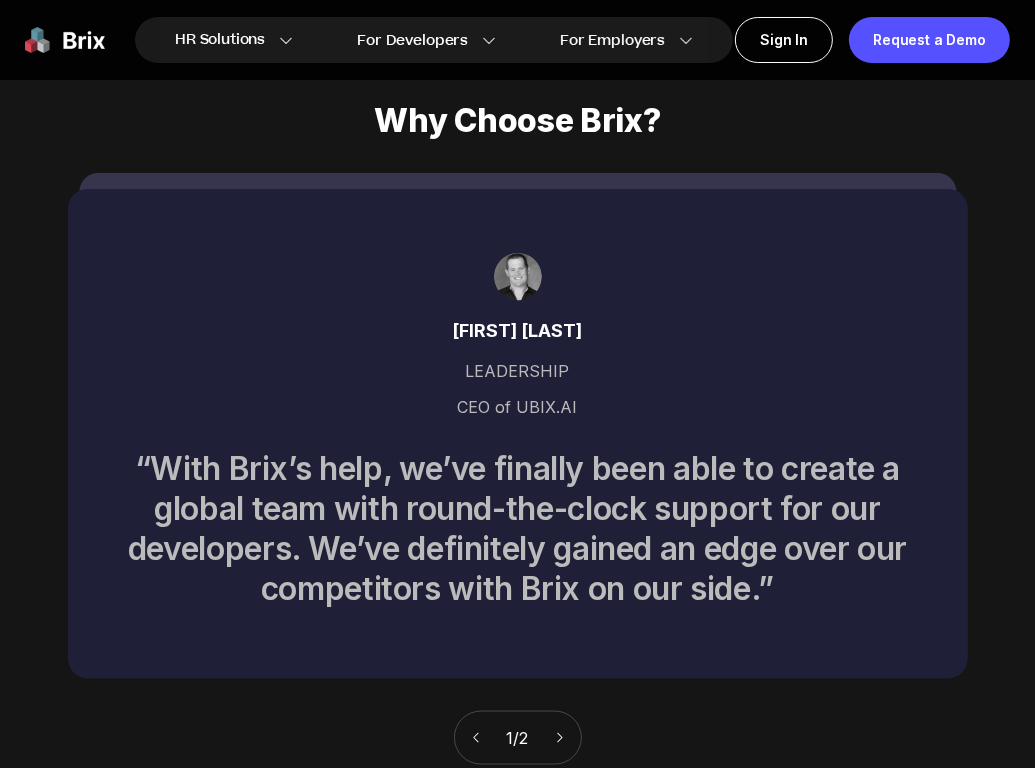 scroll, scrollTop: 6847, scrollLeft: 0, axis: vertical 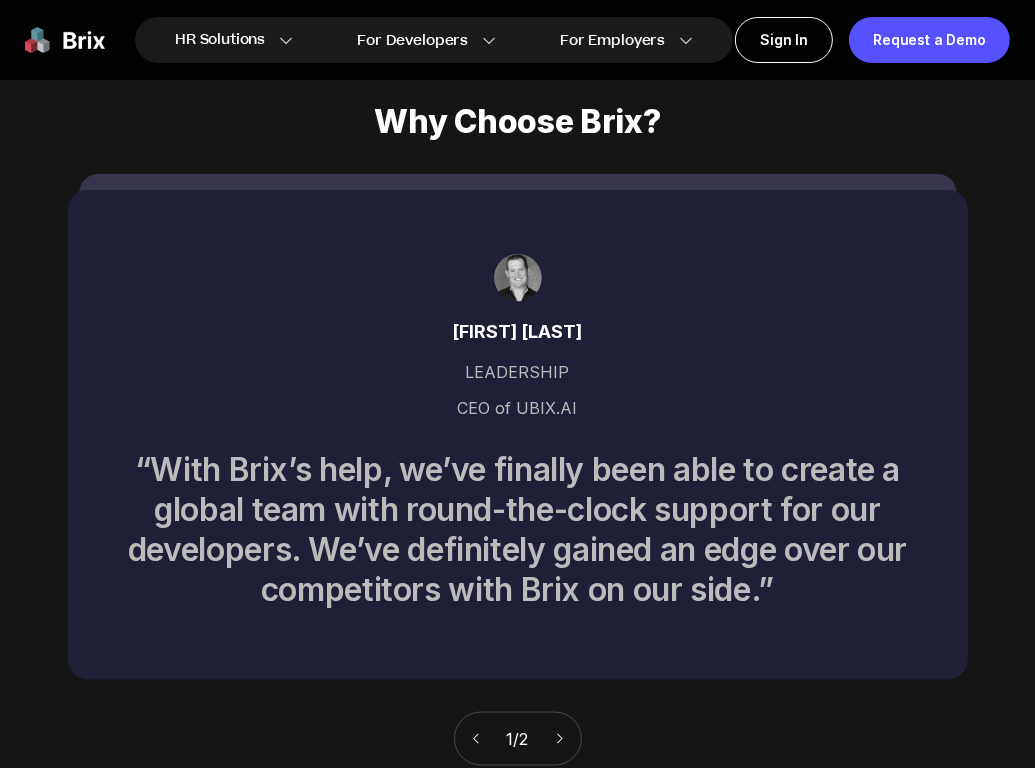 click on "LEADERSHIP" at bounding box center (518, 372) 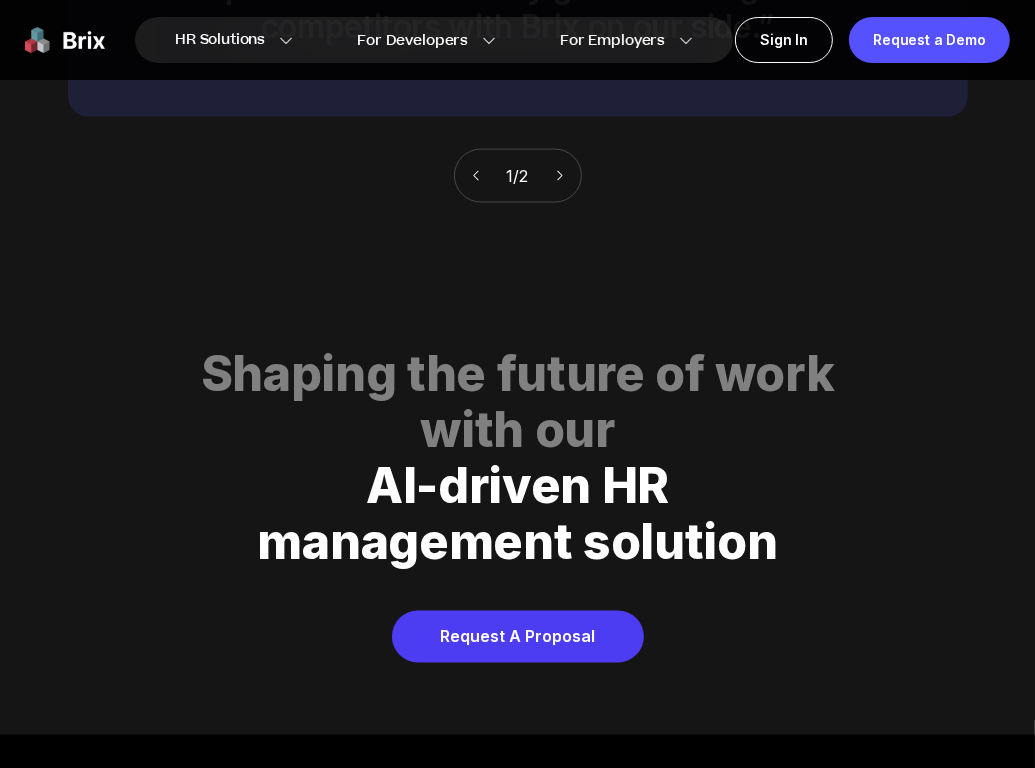 scroll, scrollTop: 7487, scrollLeft: 0, axis: vertical 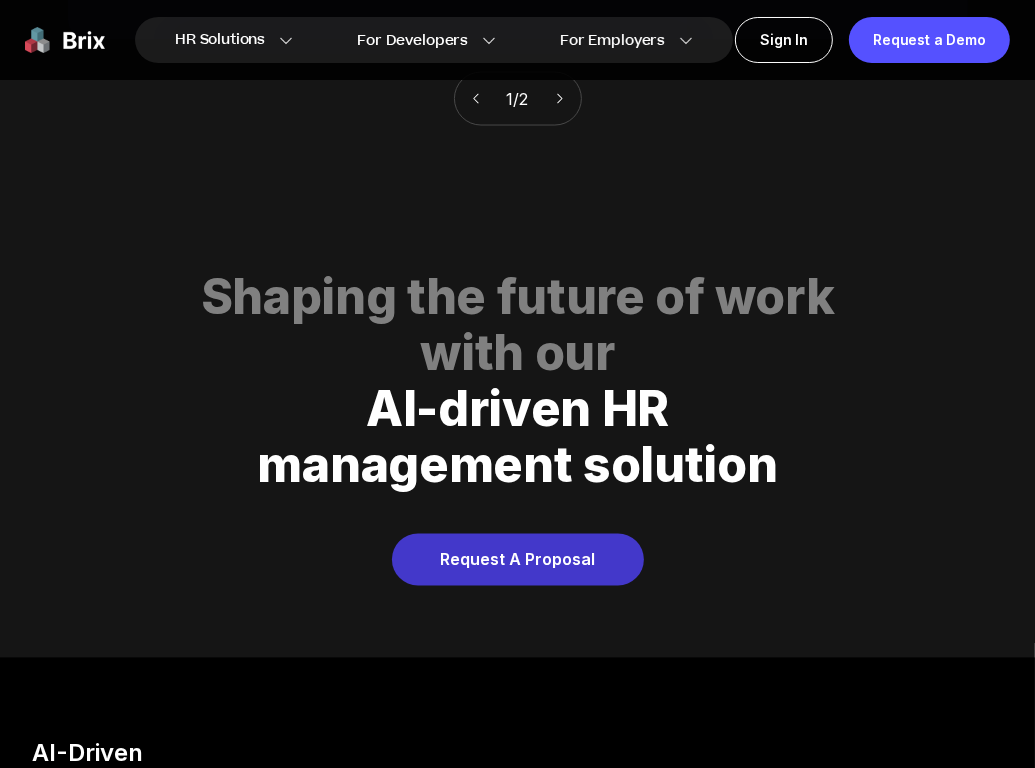 click on "Request A Proposal" at bounding box center (518, 560) 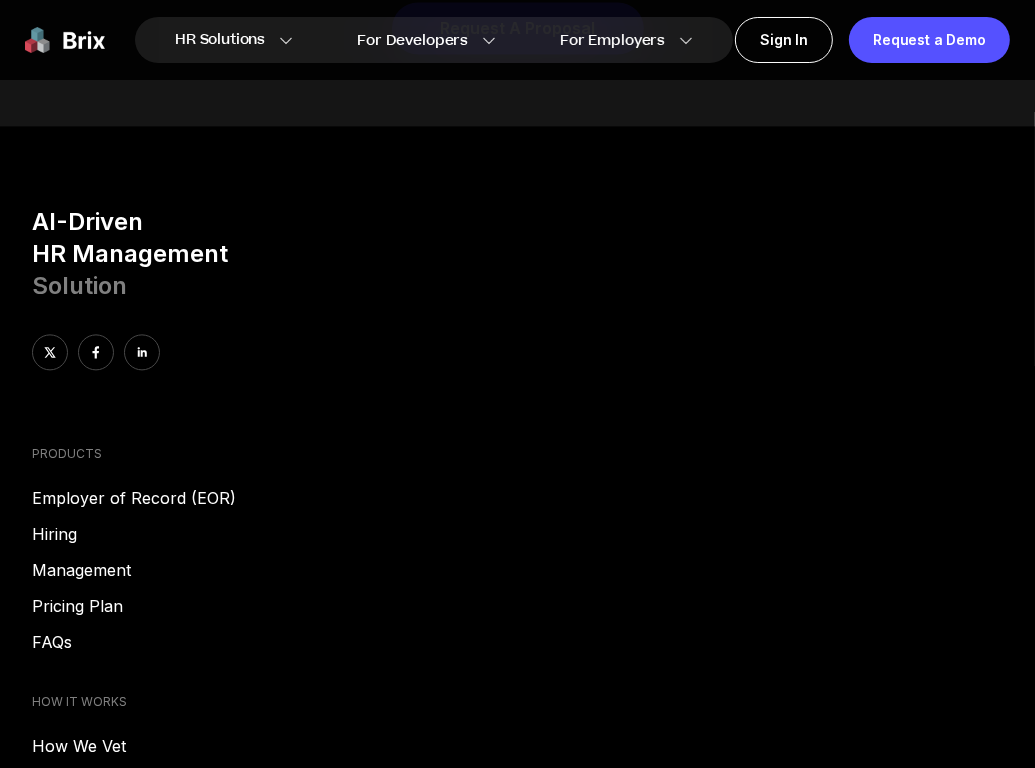 scroll, scrollTop: 8080, scrollLeft: 0, axis: vertical 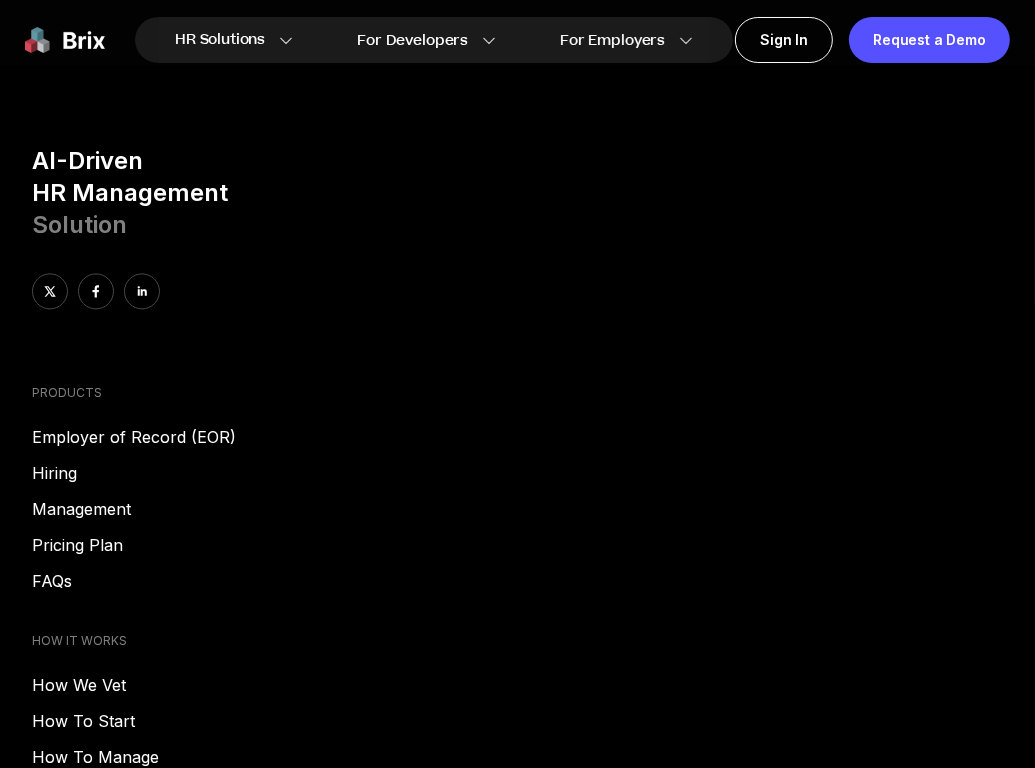 click on "Contact" at bounding box center (517, 969) 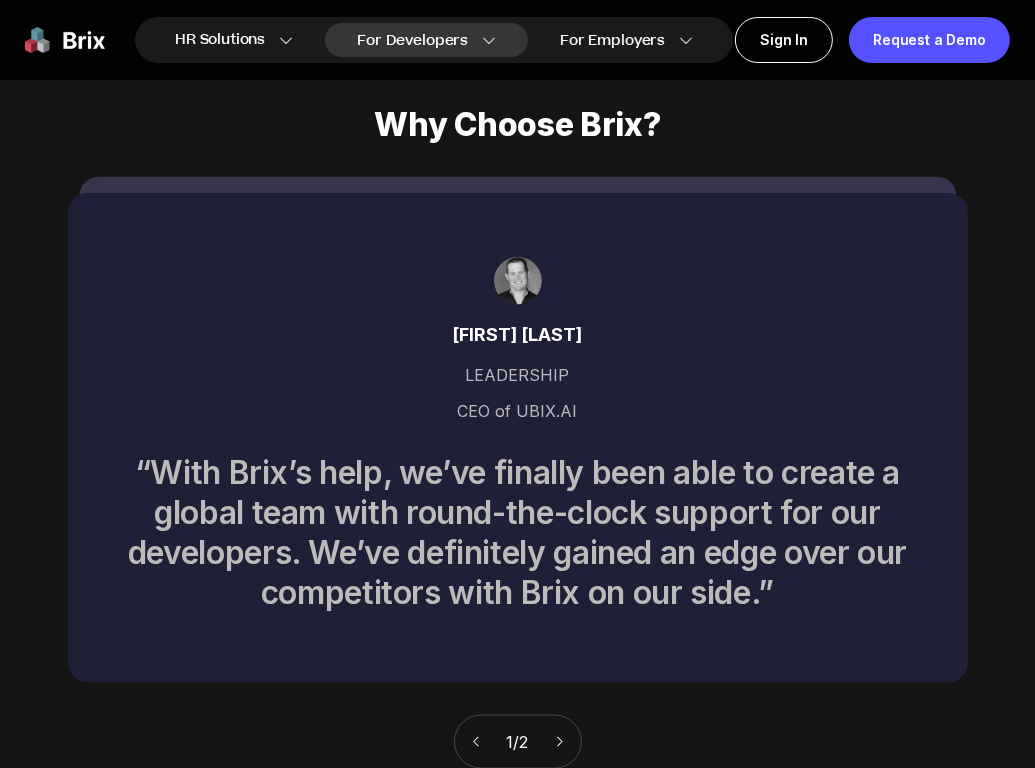 scroll, scrollTop: 6845, scrollLeft: 0, axis: vertical 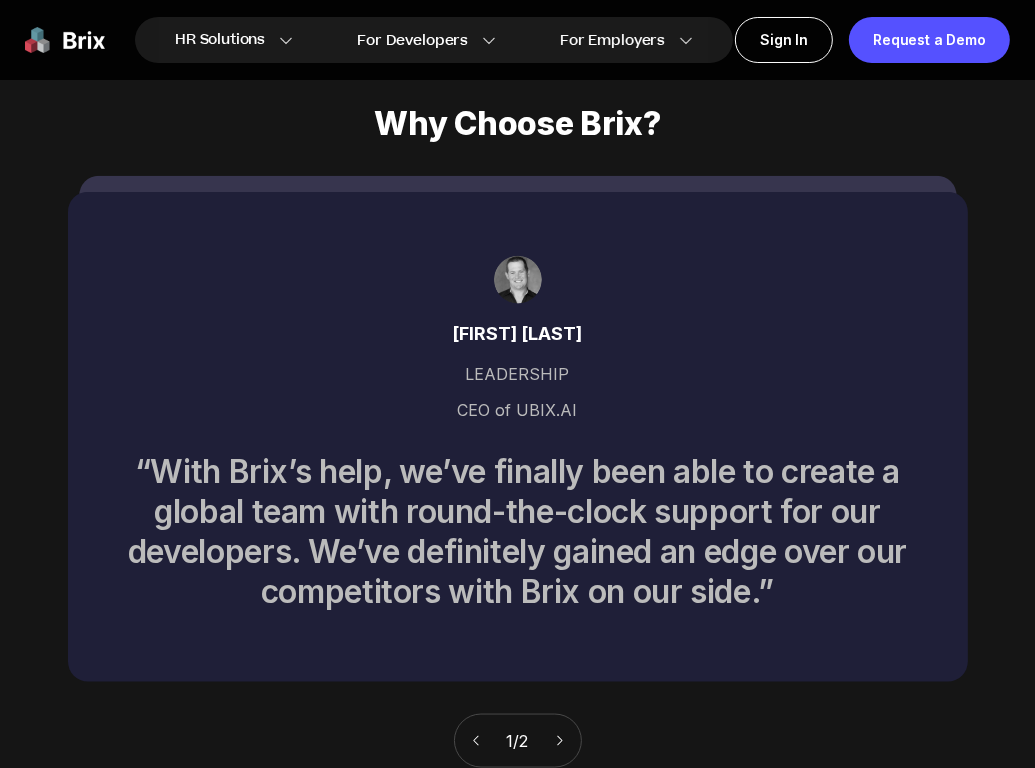 click on "1  /  2" at bounding box center (518, 741) 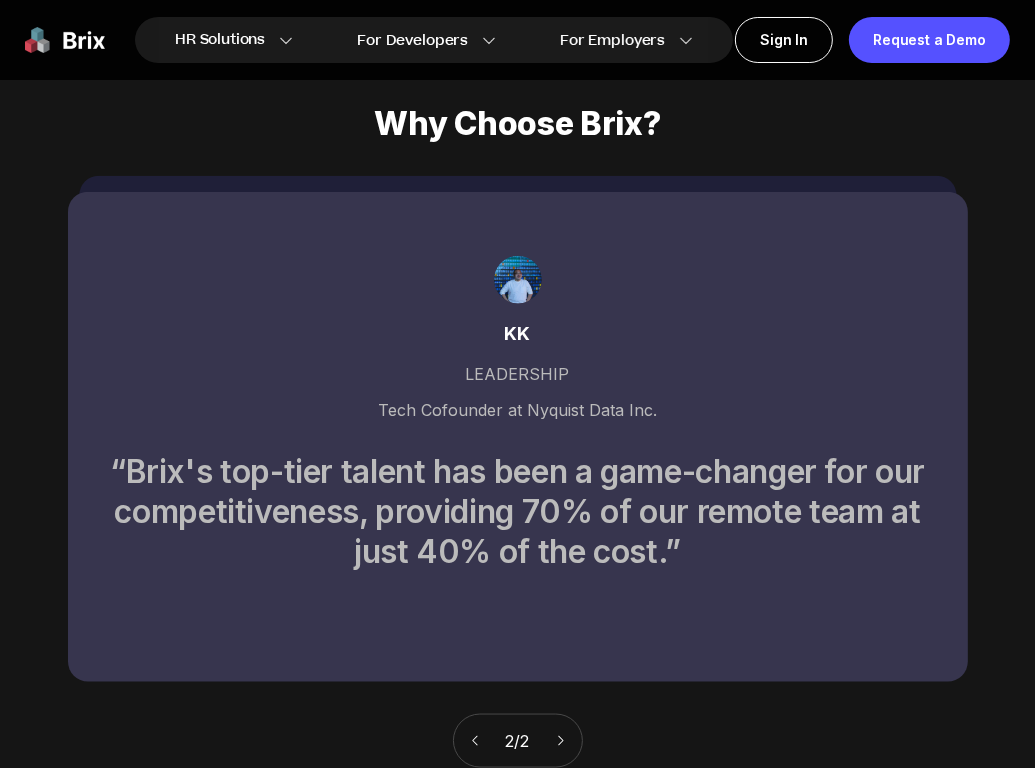 click at bounding box center [475, 741] 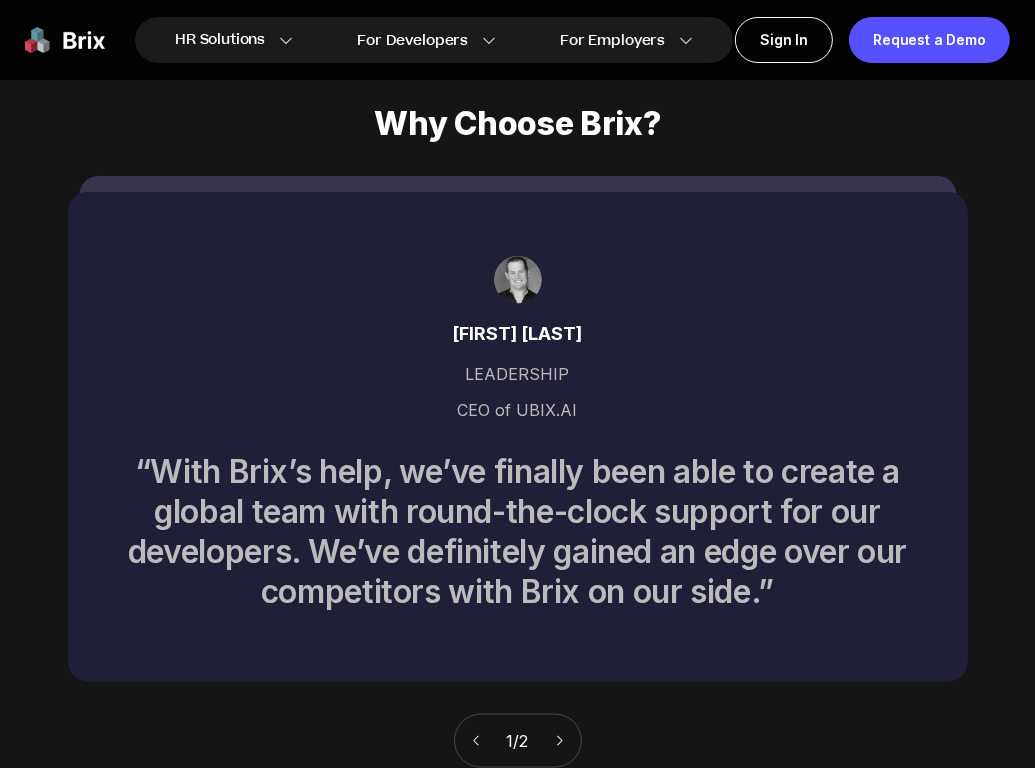 click at bounding box center [560, 741] 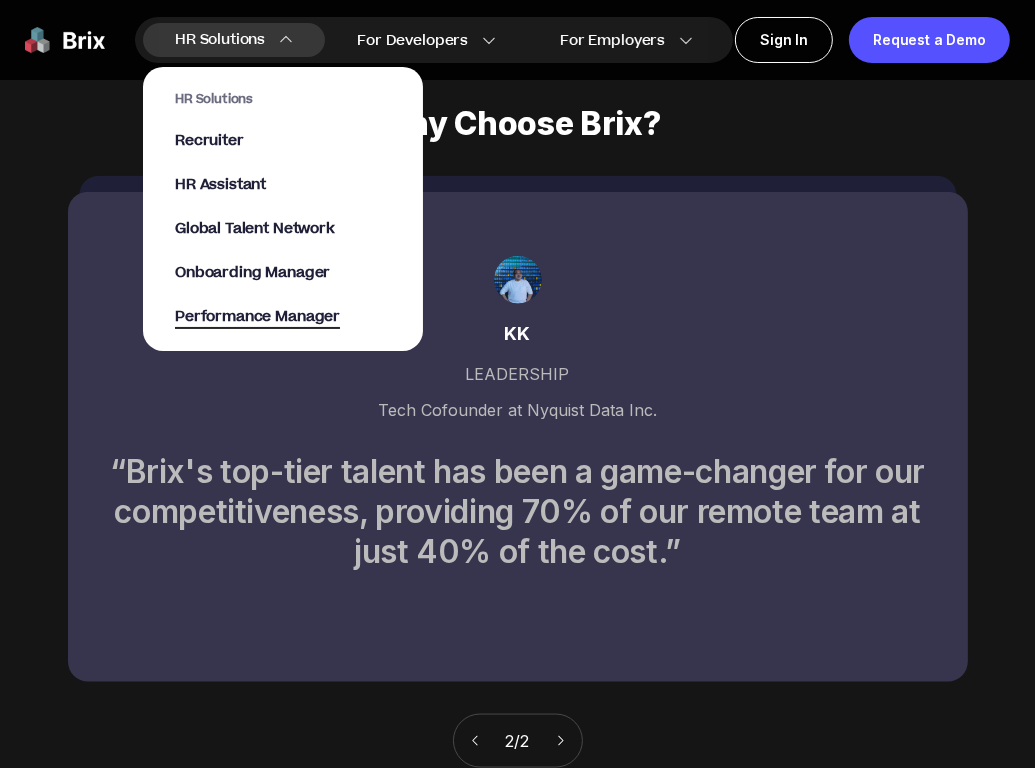 click on "Performance Manager" at bounding box center (257, 317) 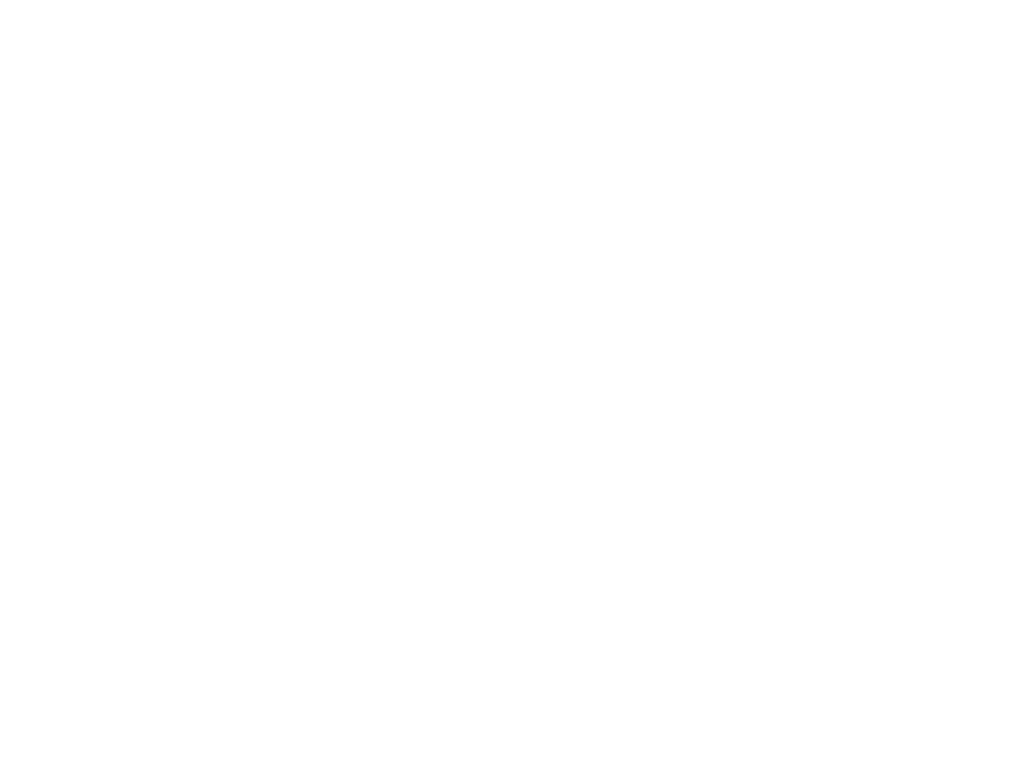 scroll, scrollTop: 0, scrollLeft: 0, axis: both 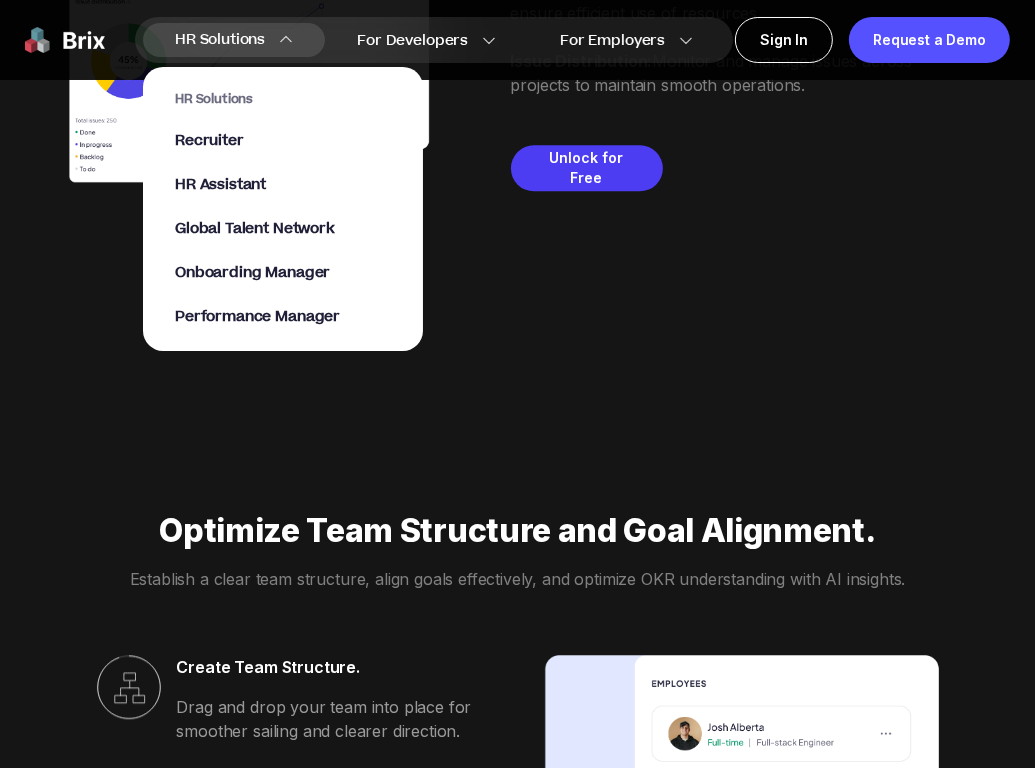 click on "HR Solutions" at bounding box center (283, 99) 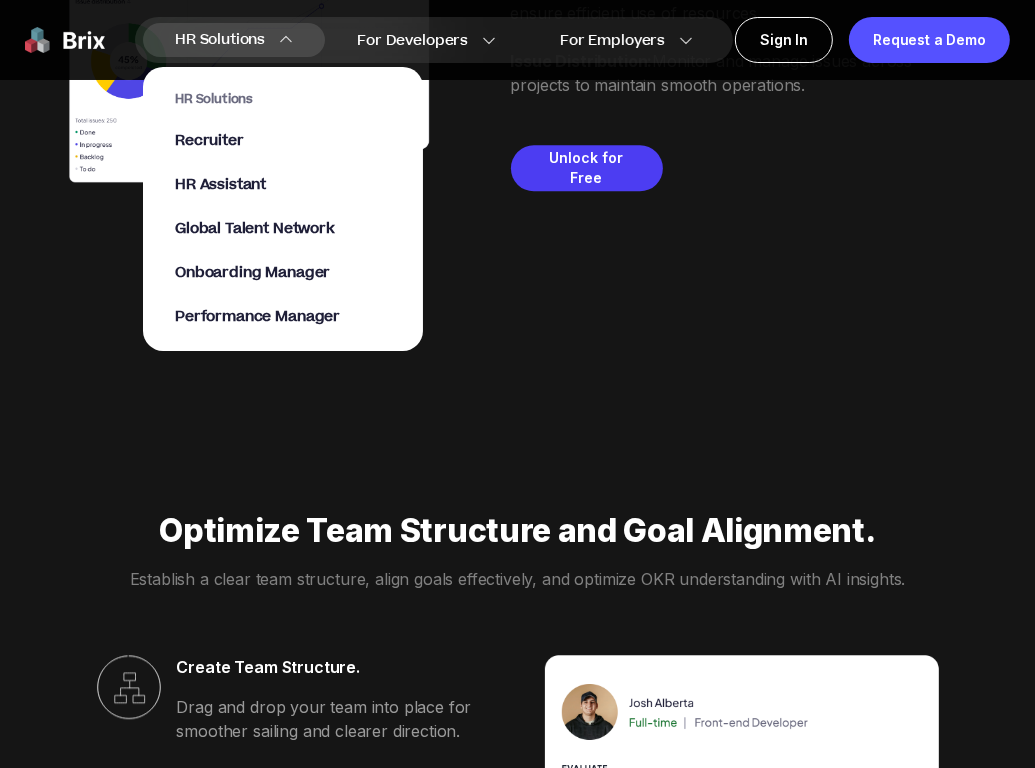 click on "HR Solutions" at bounding box center (283, 99) 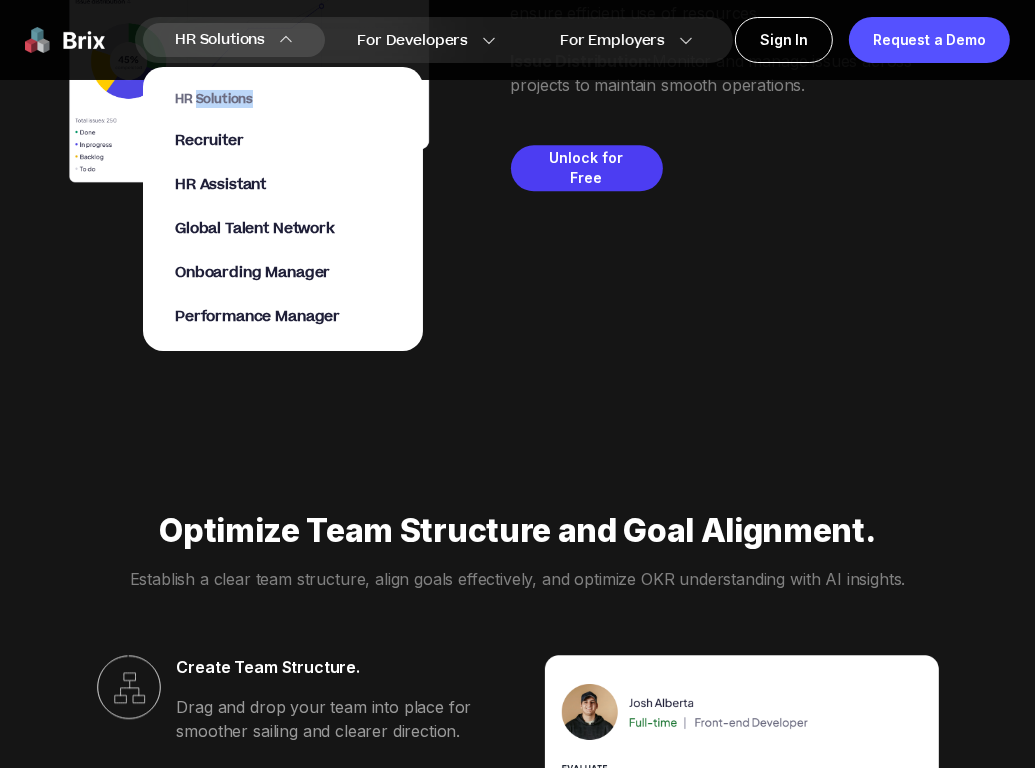 click on "HR Solutions" at bounding box center (283, 99) 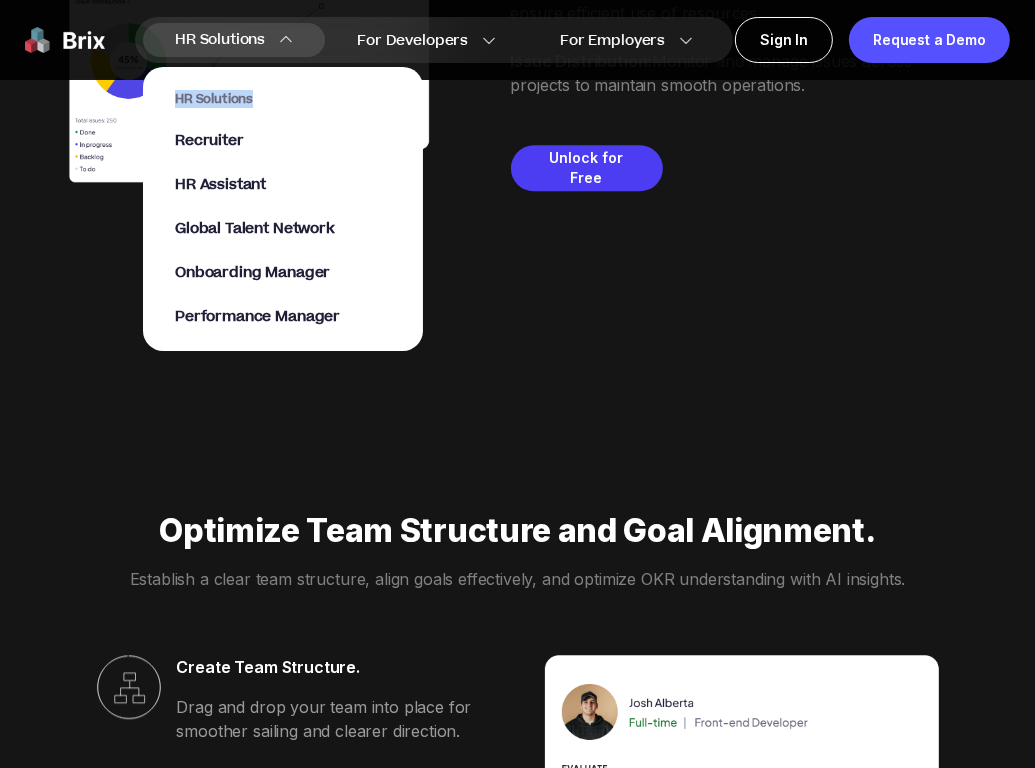 drag, startPoint x: 224, startPoint y: 94, endPoint x: 226, endPoint y: 108, distance: 14.142136 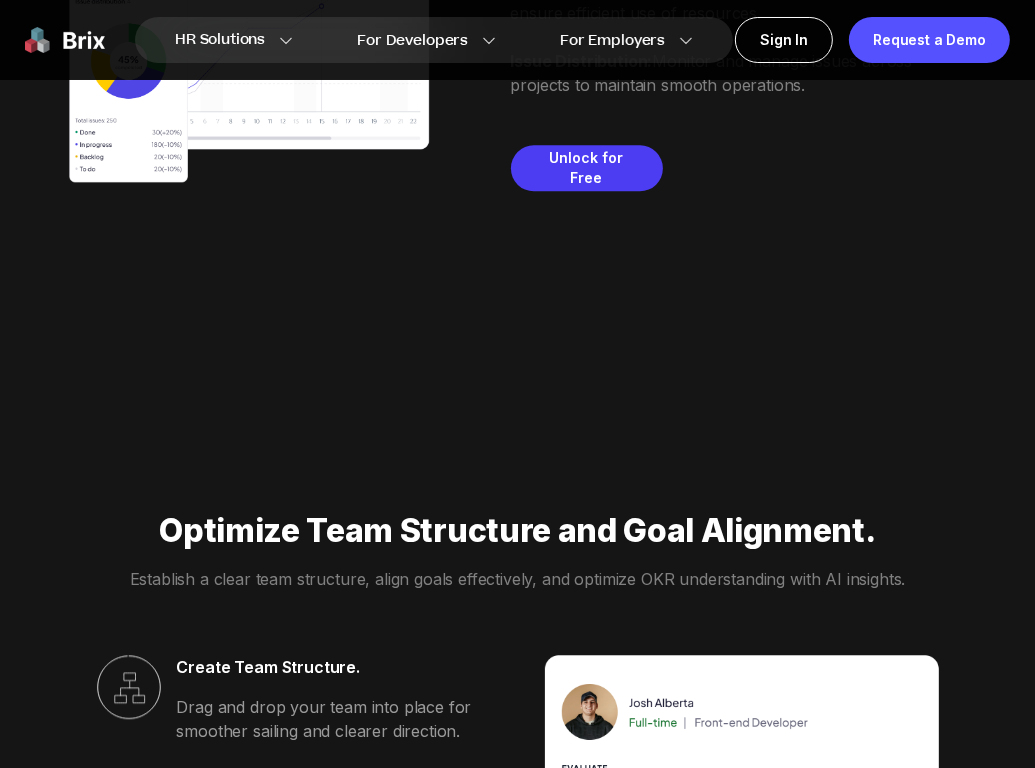 click on "HR Solutions HR Solutions Recruiter HR Assistant Global Talent Network Onboarding Manager Performance Manager For Developers Blogs for Developers Discord Community Job Board For Employers Blogs for Employer Case Study Sign In Request a Demo Boost Team Productivity with Smart Insights. Analyze, optimize, and boost team performance every step of the way. Boost for Free 64 % Adoption Rate 100 % OKR Alignment 127 % Team Productivity Analyze Team Performance with Jira Integration. Integrate Jira to track projects, hours, and issues for enhanced efficiency and productivity. Talk to an Expert Project Snapshot. See your team's projects clearly organized, with a straightforward overview for easy tracking of each project. Unlock for Free Project Check-In. Keep an eye on the big picture with a complete view of project details and milestones. Stay updated on how each team member is doing and what they‘re contributing to the project. Stay on Track with Time and Issues. Time Distribution:  Issue Distribution:  John David" at bounding box center (517, 989) 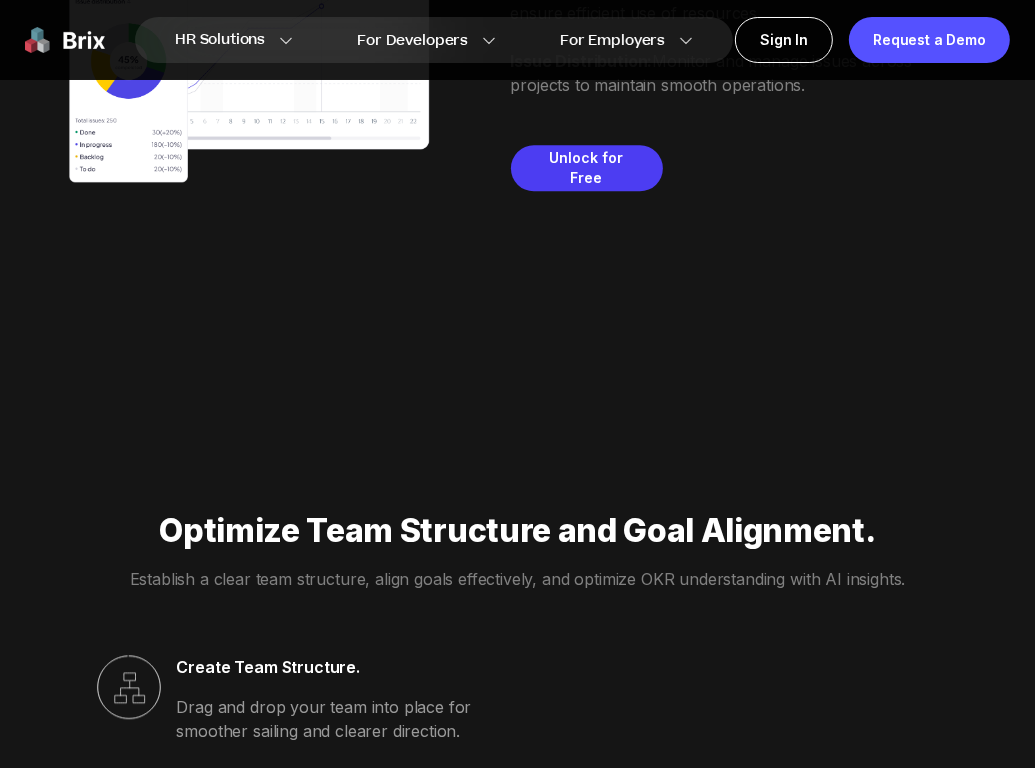 scroll, scrollTop: 3201, scrollLeft: 0, axis: vertical 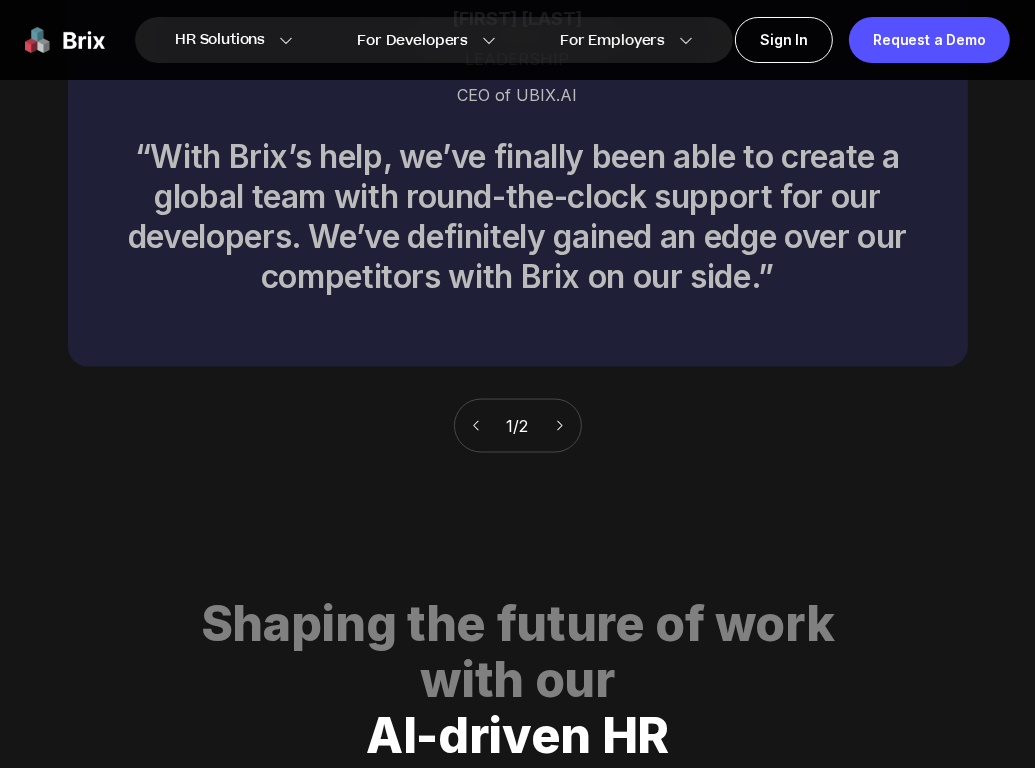 click at bounding box center [560, 426] 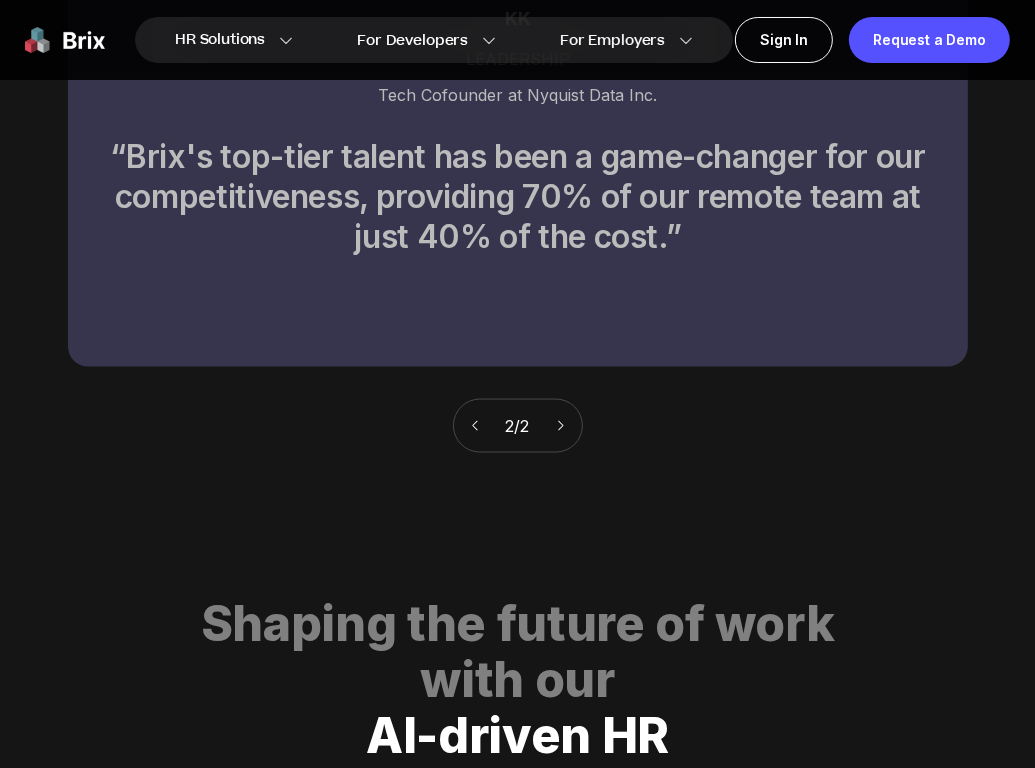 click at bounding box center [561, 426] 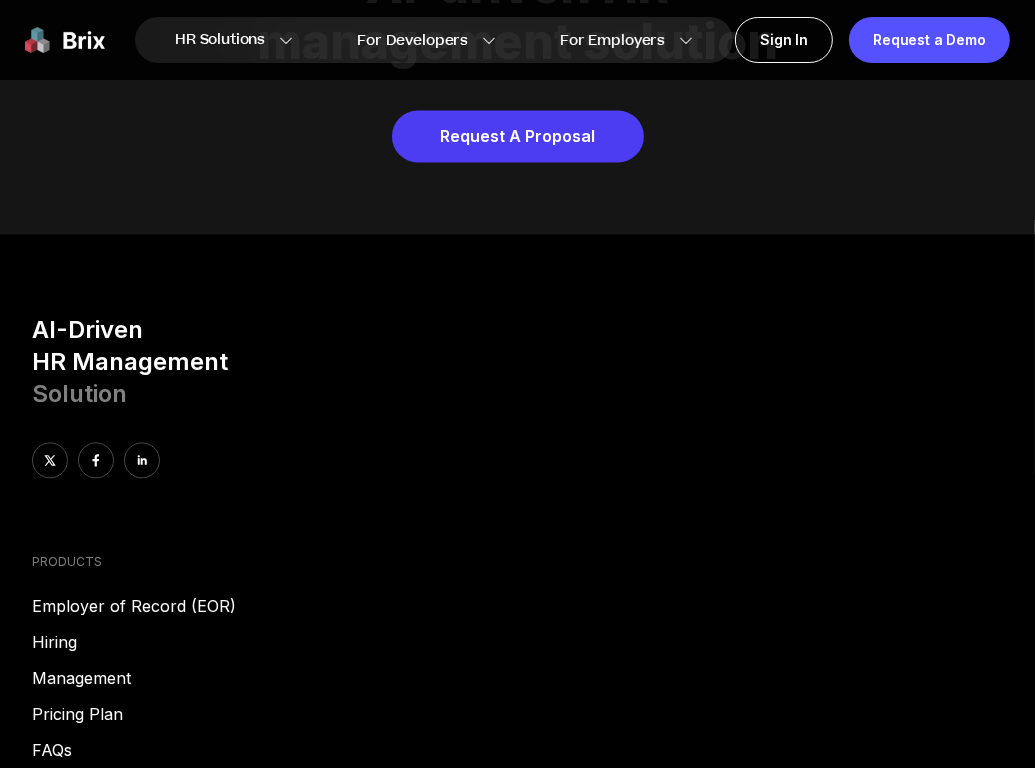 scroll, scrollTop: 8080, scrollLeft: 0, axis: vertical 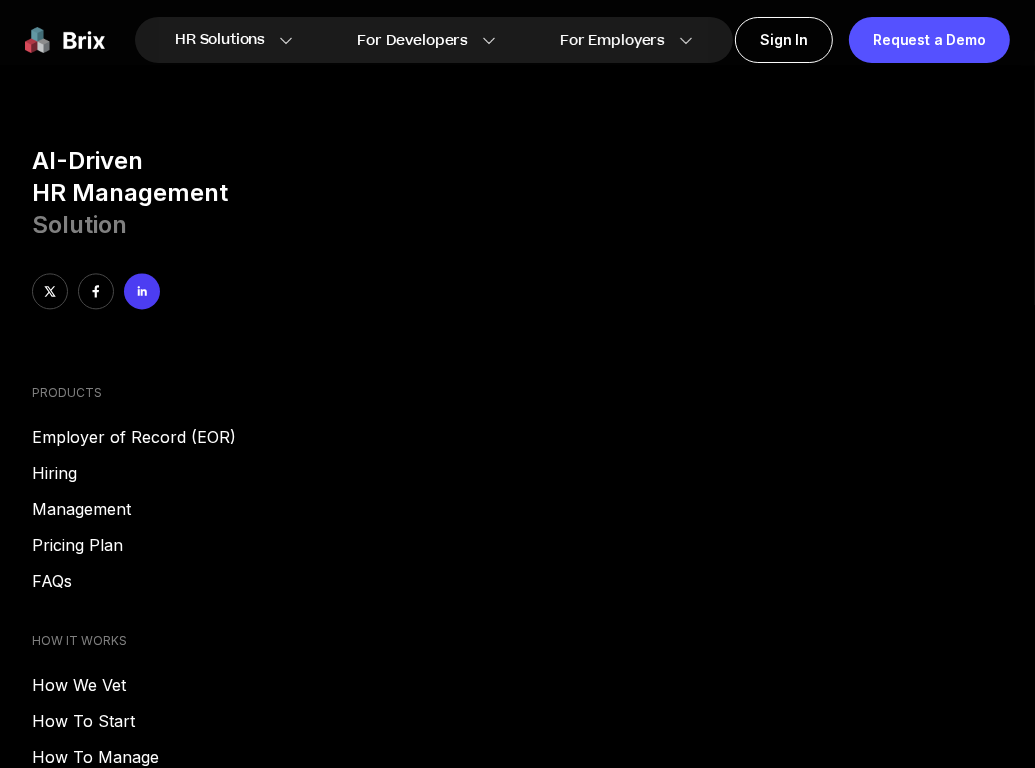 click at bounding box center [142, 291] 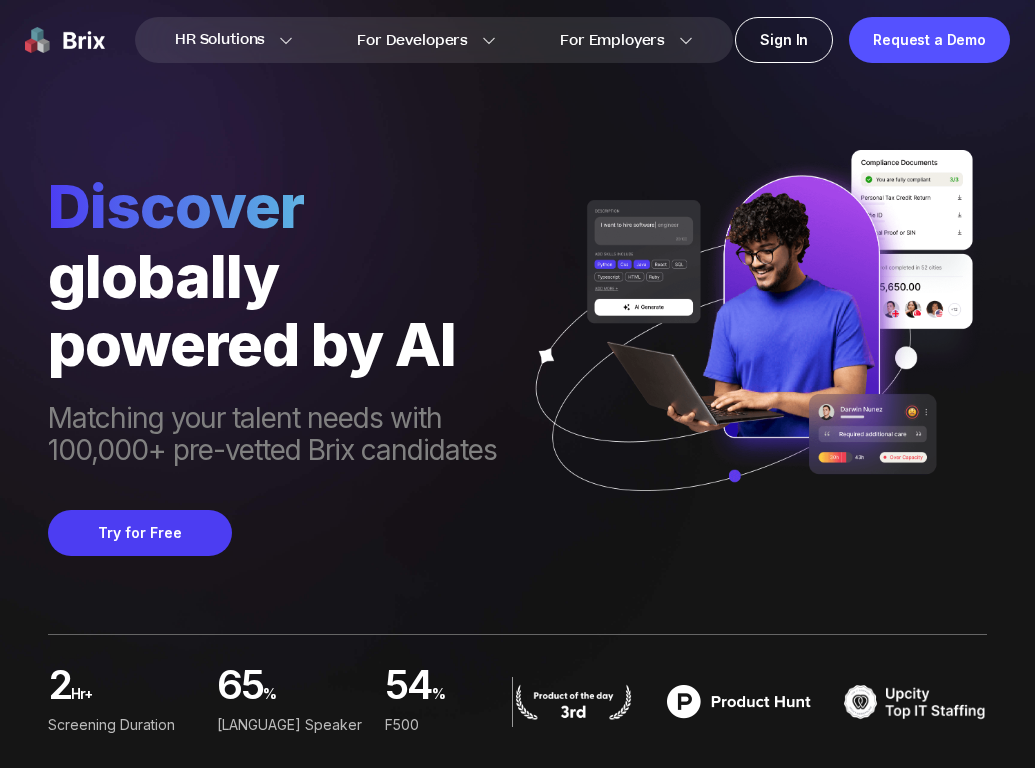 scroll, scrollTop: 0, scrollLeft: 0, axis: both 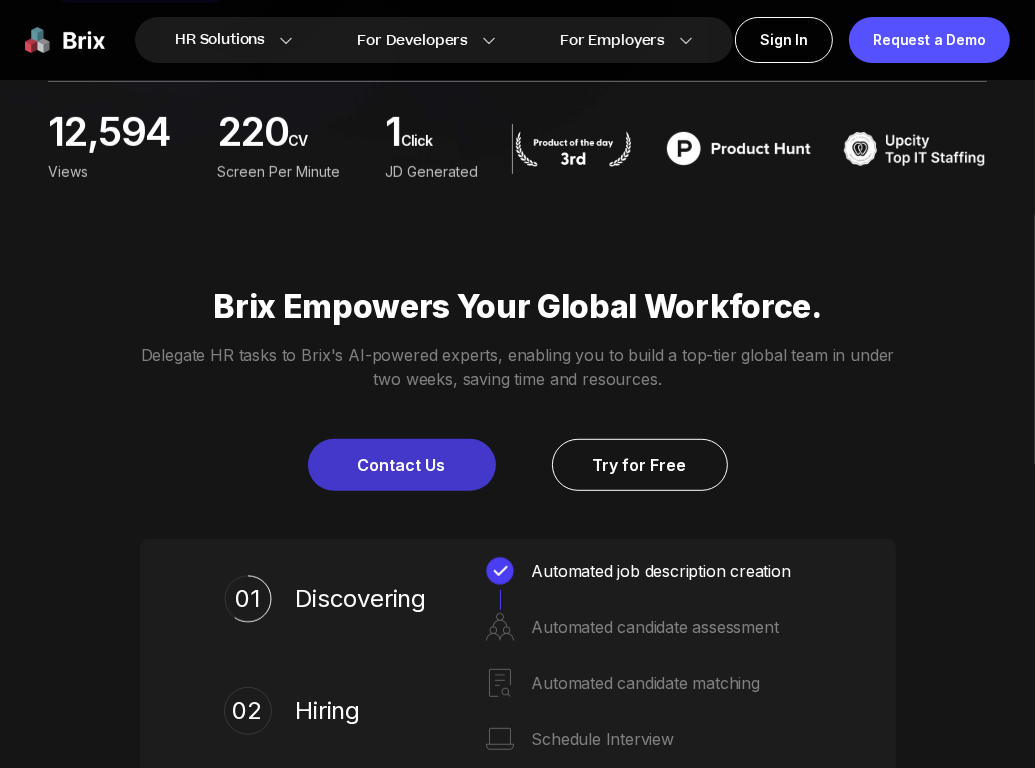 click on "Contact Us" at bounding box center (402, 465) 